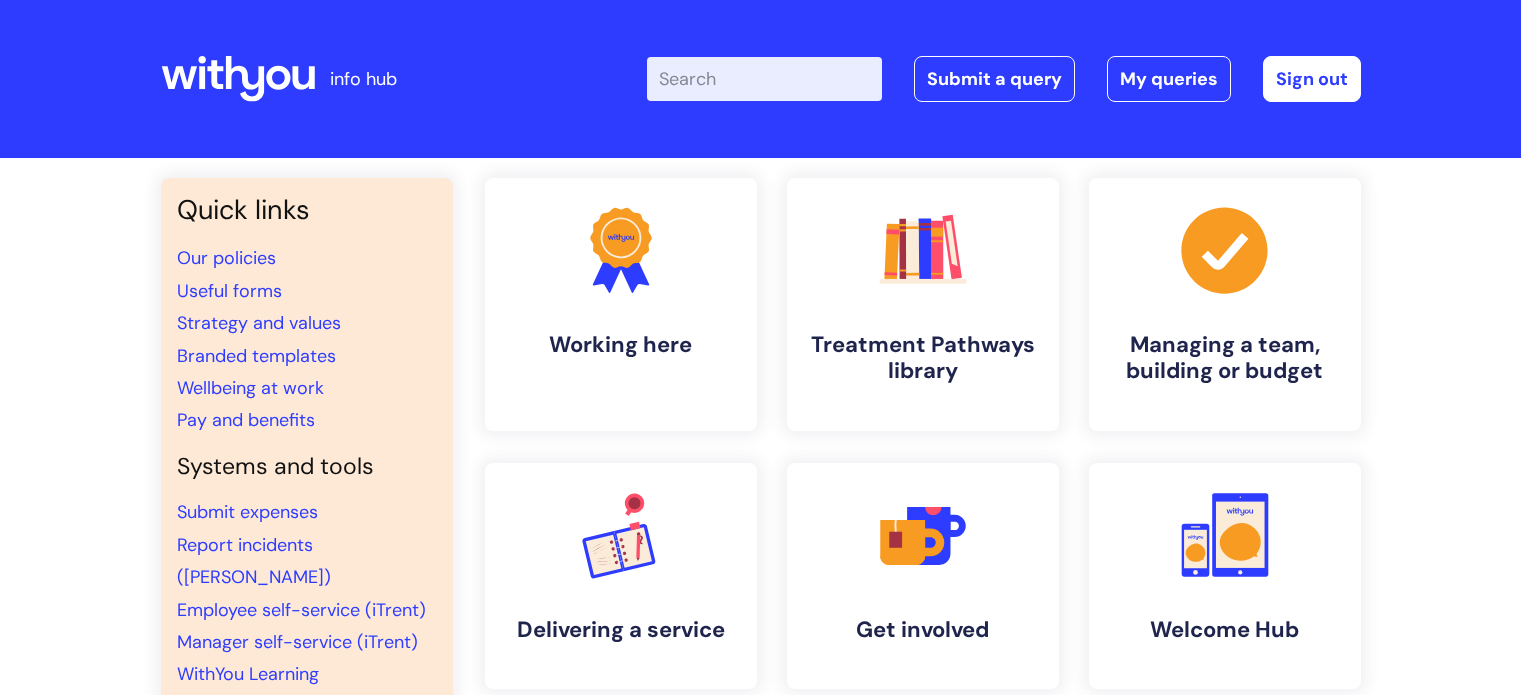 scroll, scrollTop: 0, scrollLeft: 0, axis: both 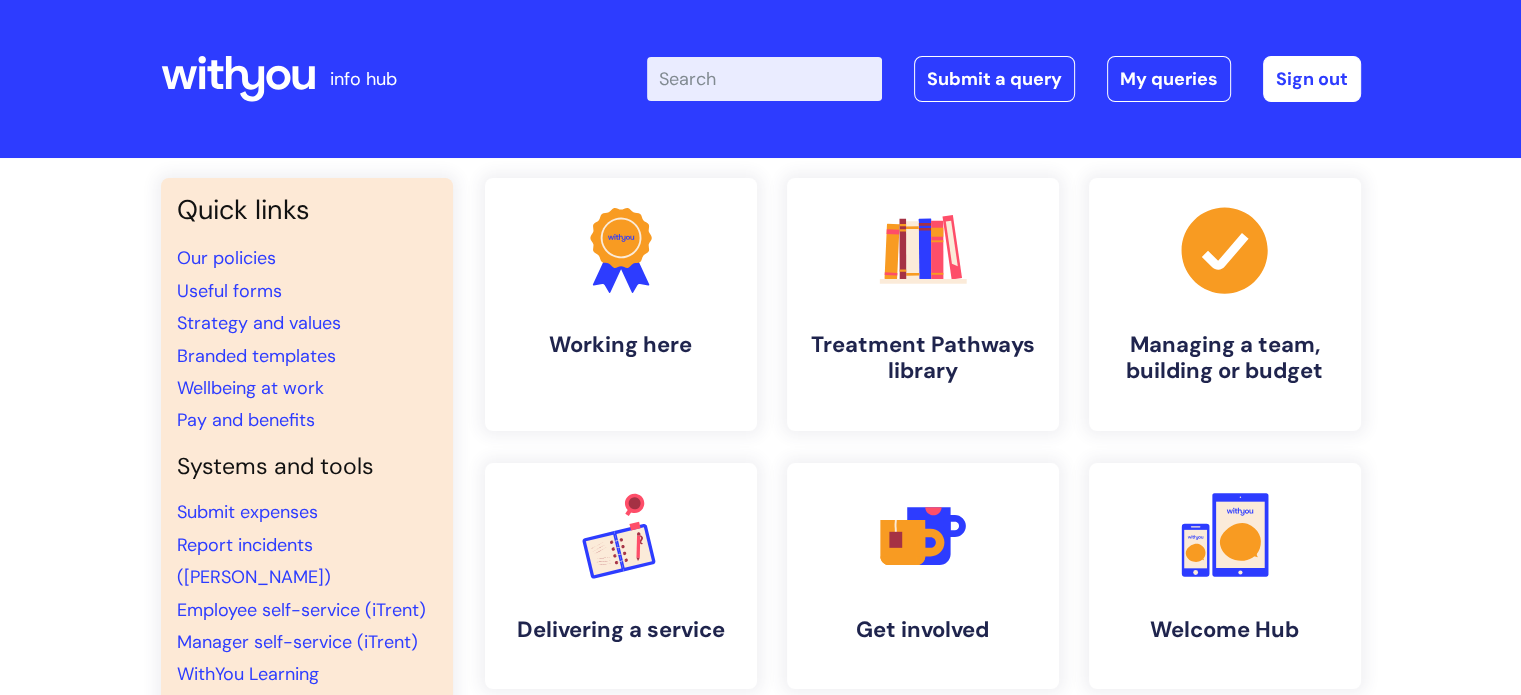 click on "Enter your search term here..." at bounding box center [764, 79] 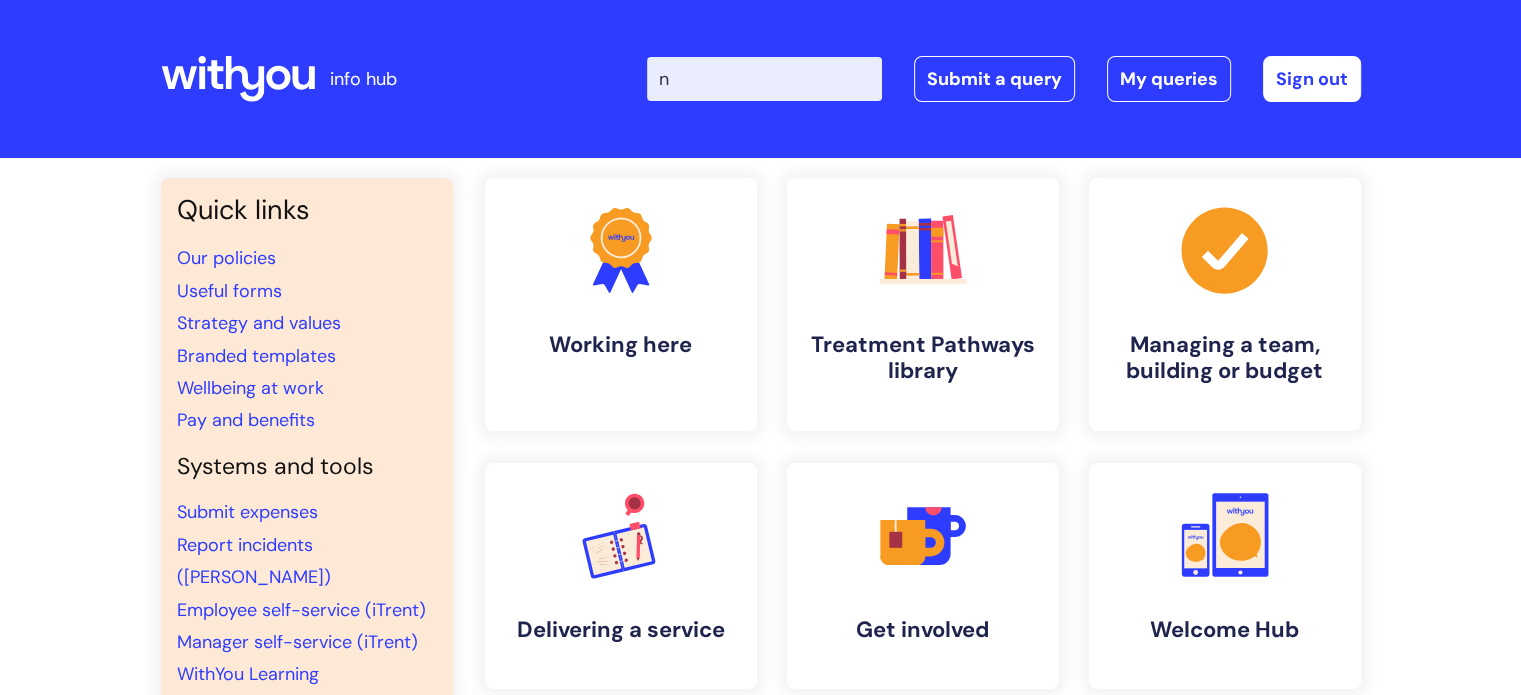 click on "n" at bounding box center [764, 79] 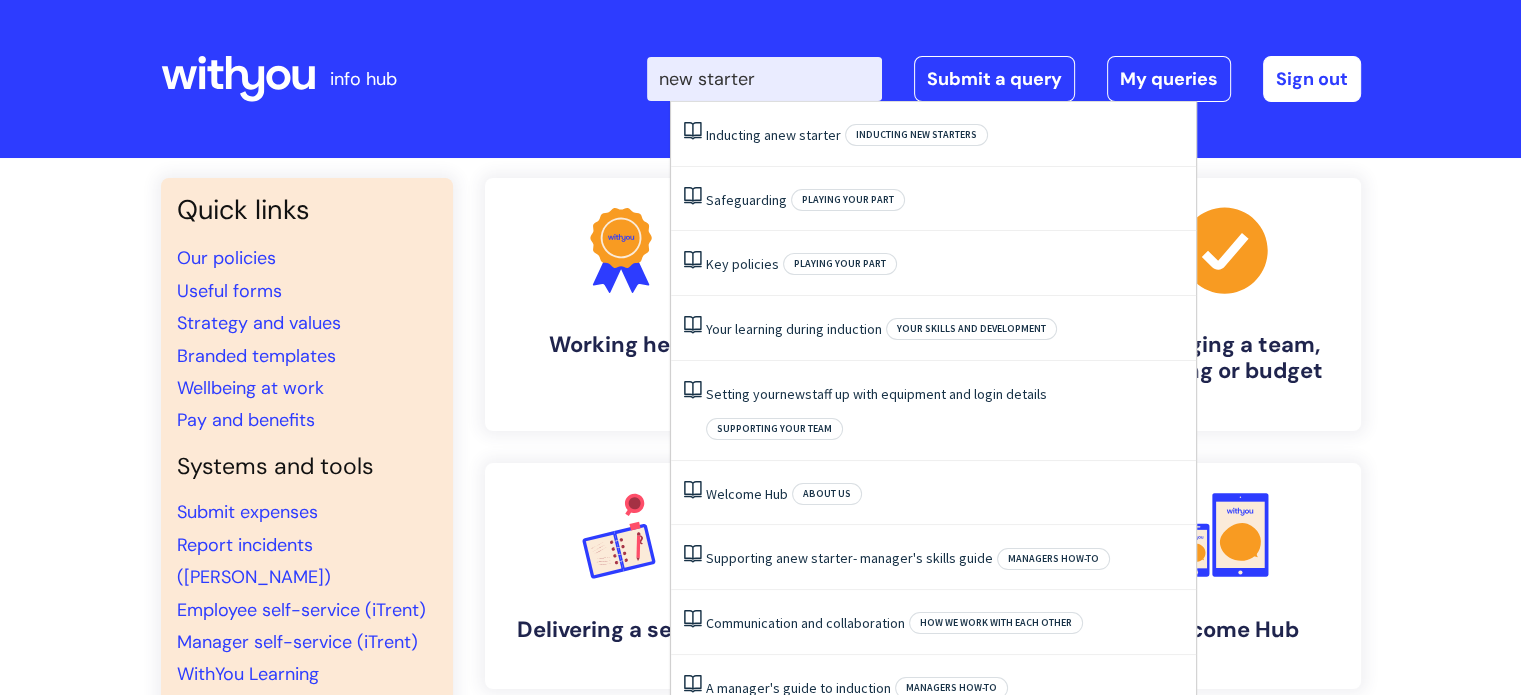 type on "new starter" 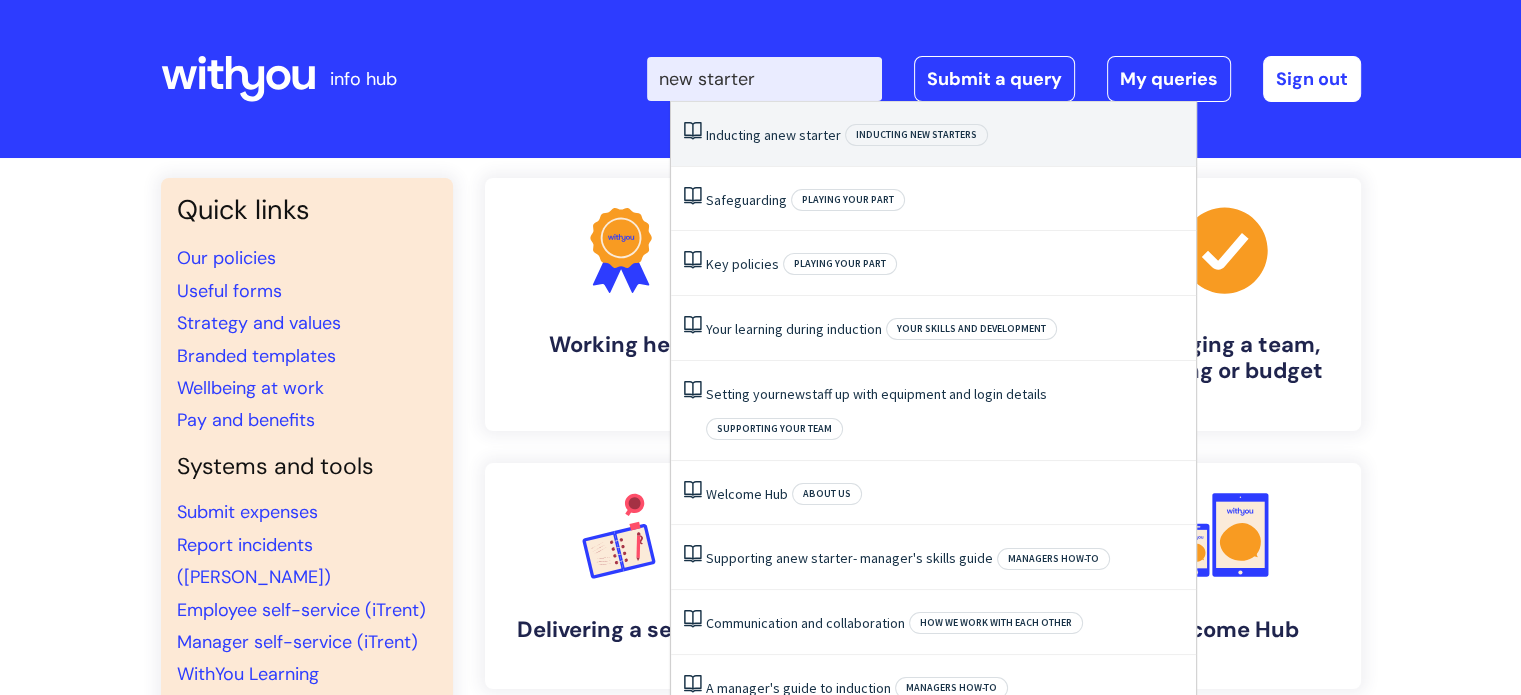 click on "Inducting a  new   starter" at bounding box center [773, 135] 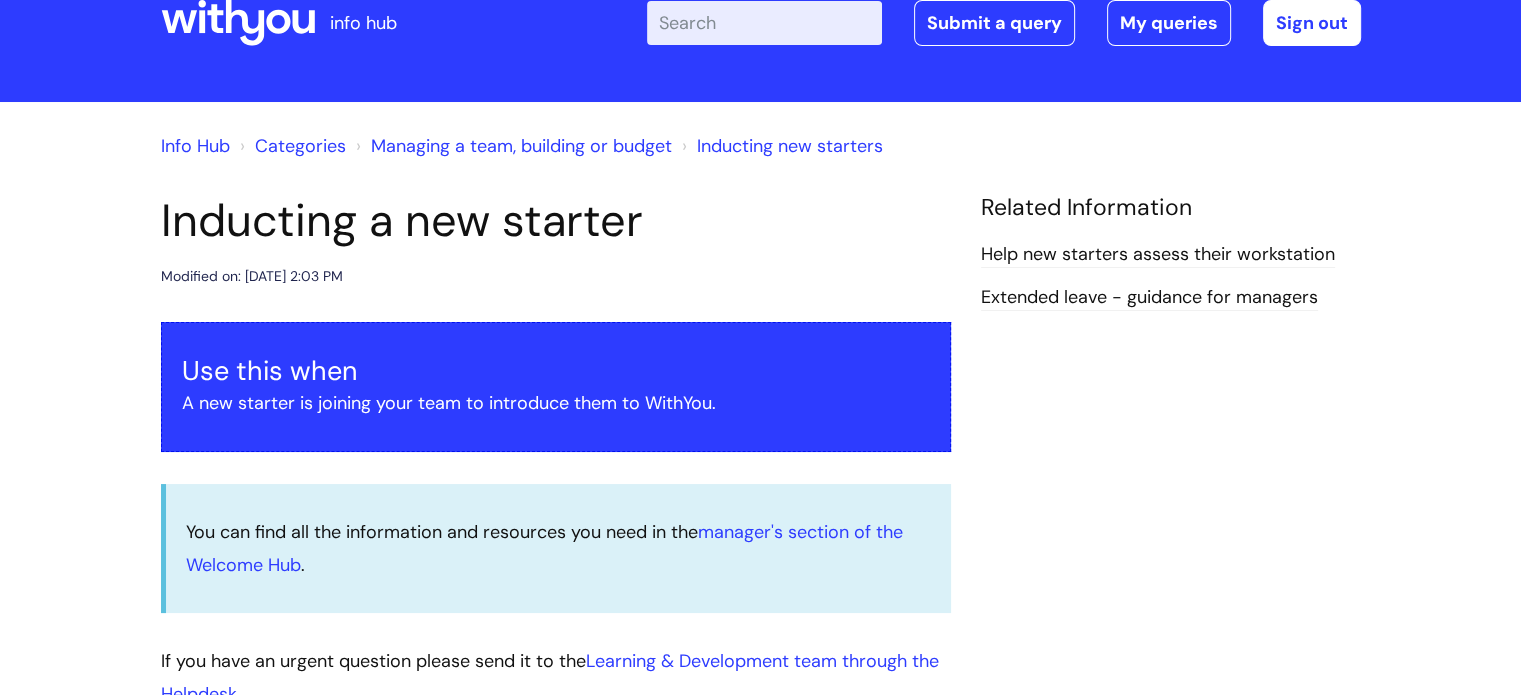 scroll, scrollTop: 60, scrollLeft: 0, axis: vertical 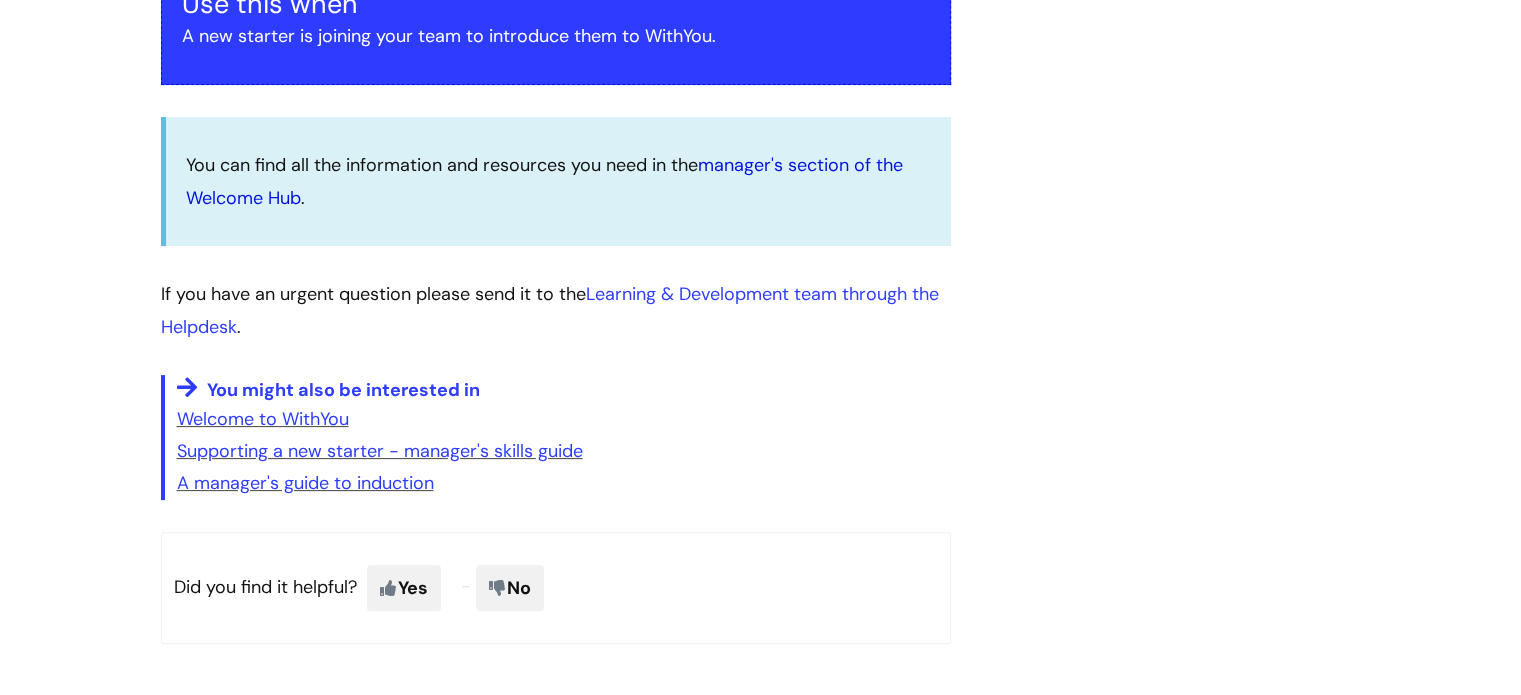 click on "manager's section of the Welcome Hub" at bounding box center [544, 181] 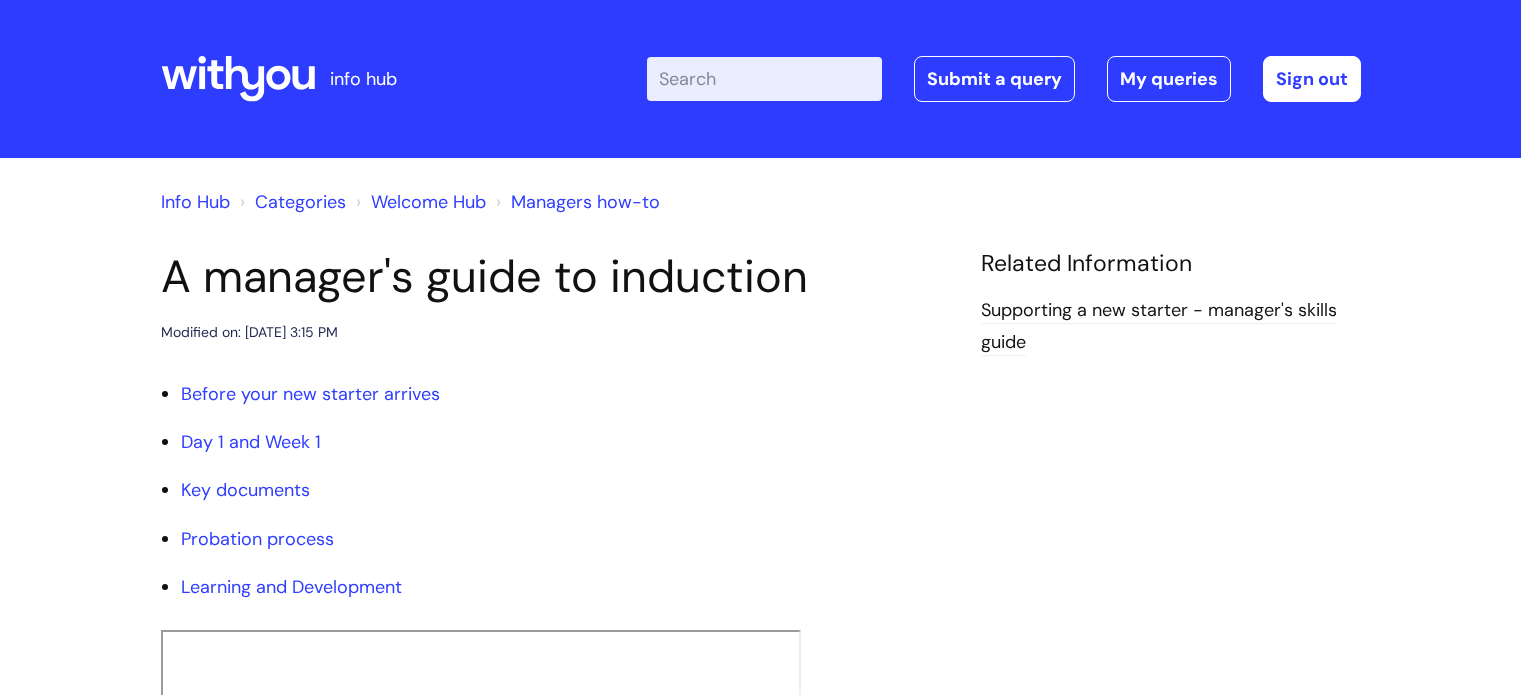 scroll, scrollTop: 0, scrollLeft: 0, axis: both 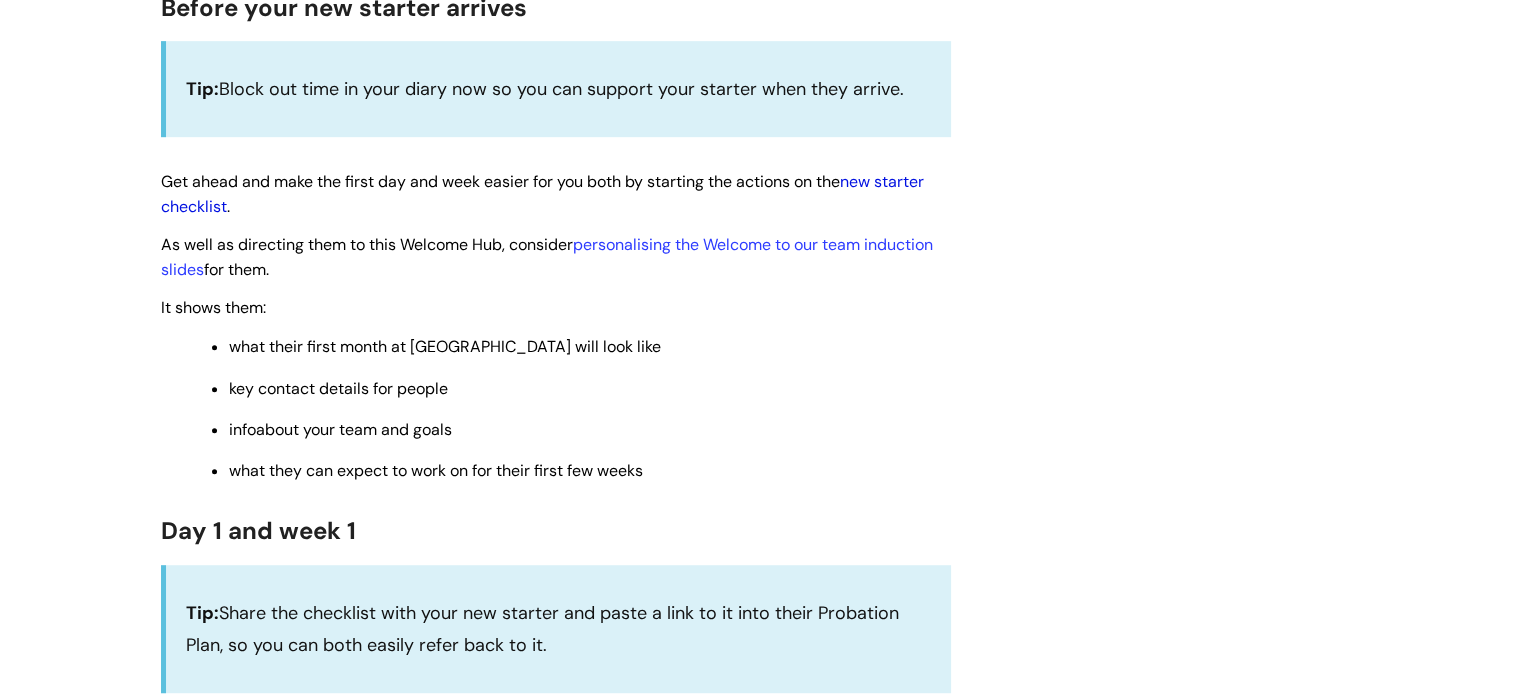 click on "new starter checklist" at bounding box center (542, 194) 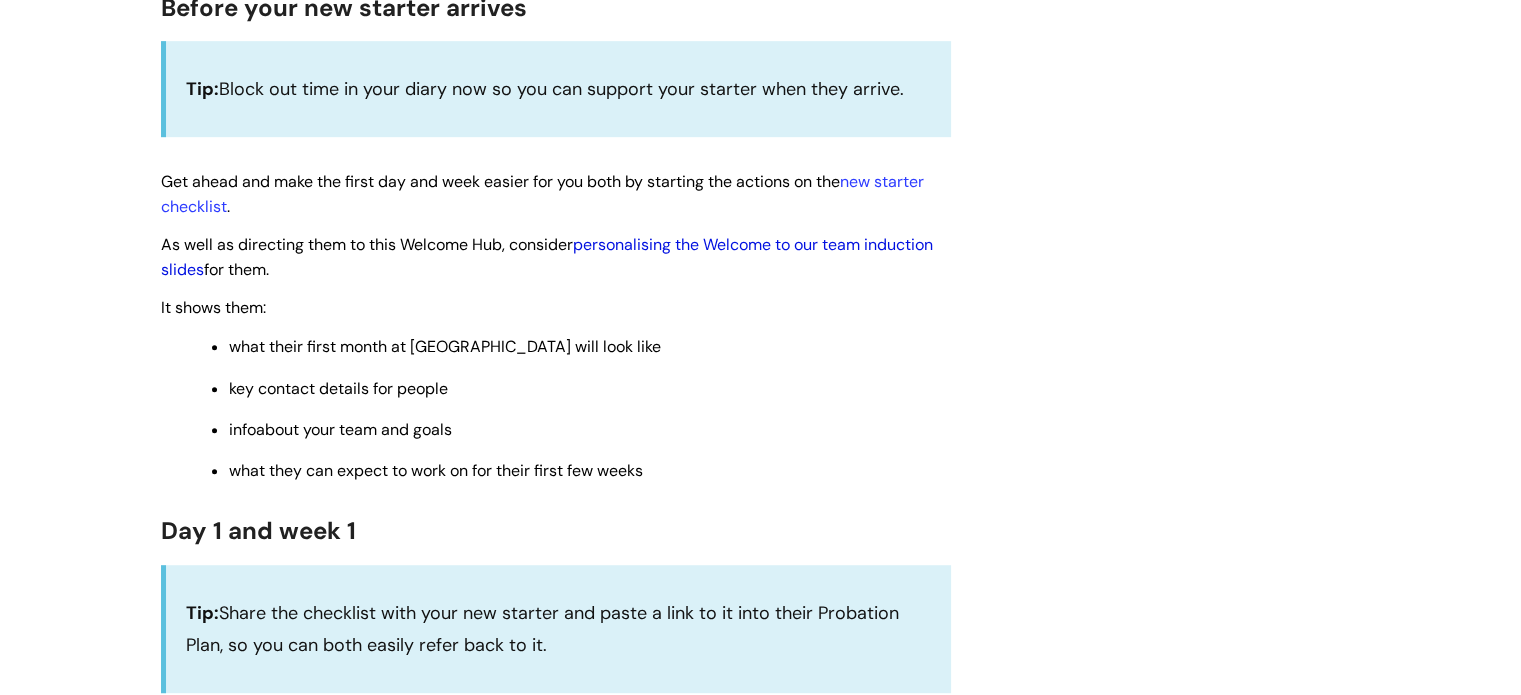 click on "personalising the Welcome to our team induction slides" at bounding box center (547, 257) 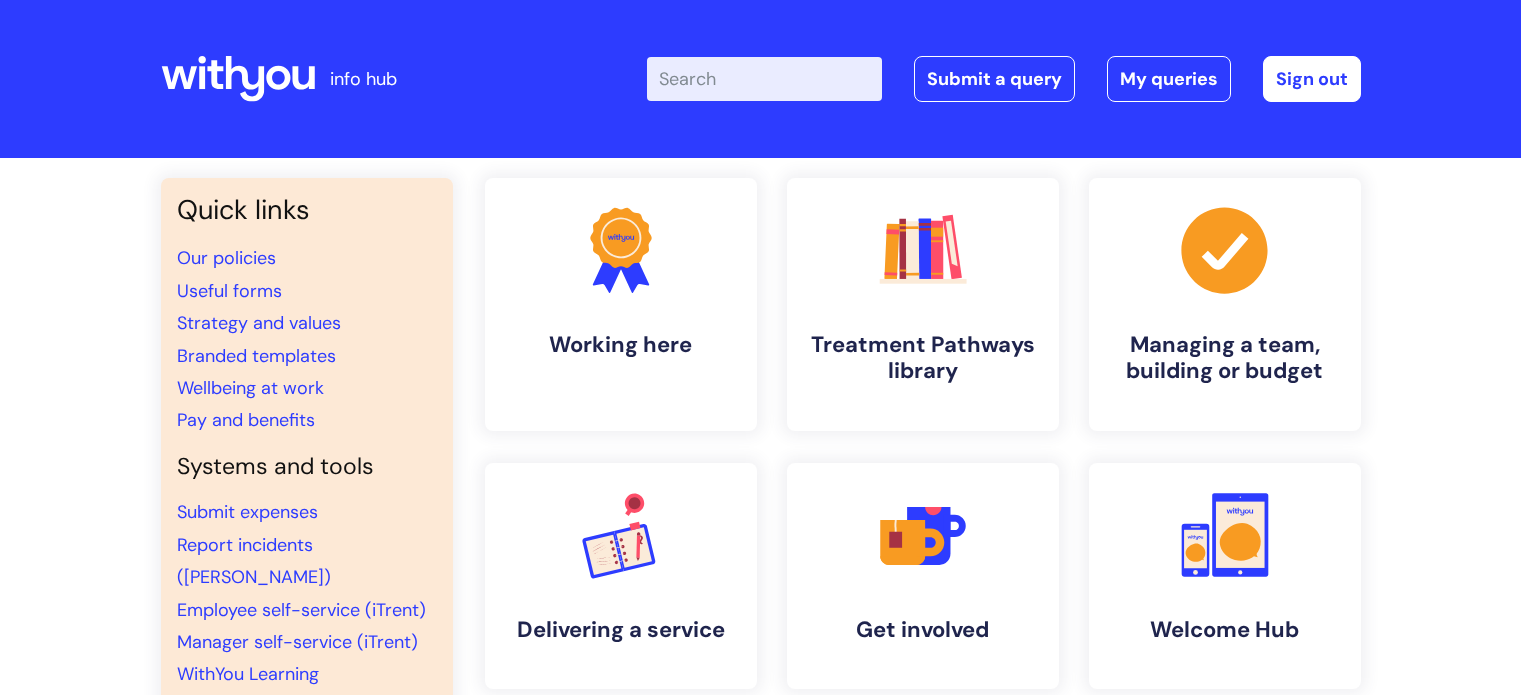 scroll, scrollTop: 0, scrollLeft: 0, axis: both 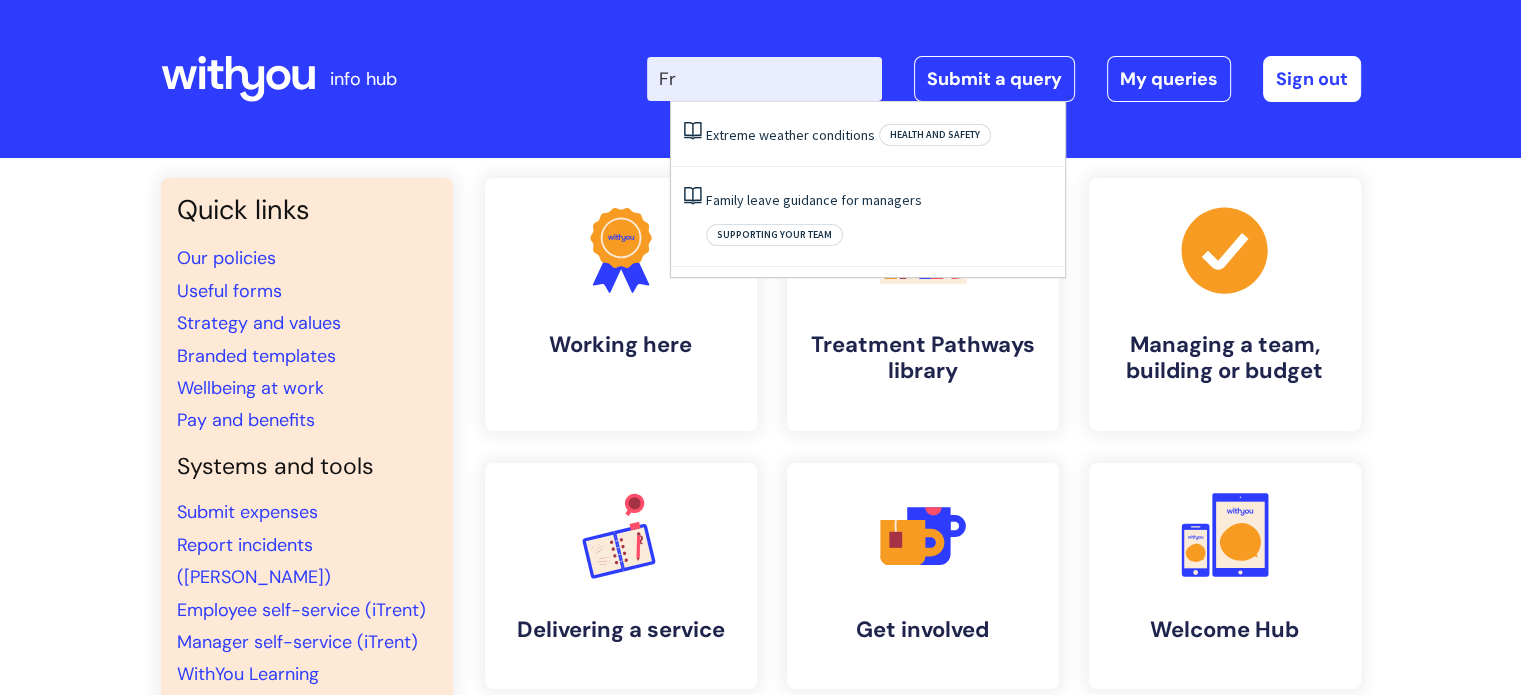 type on "F" 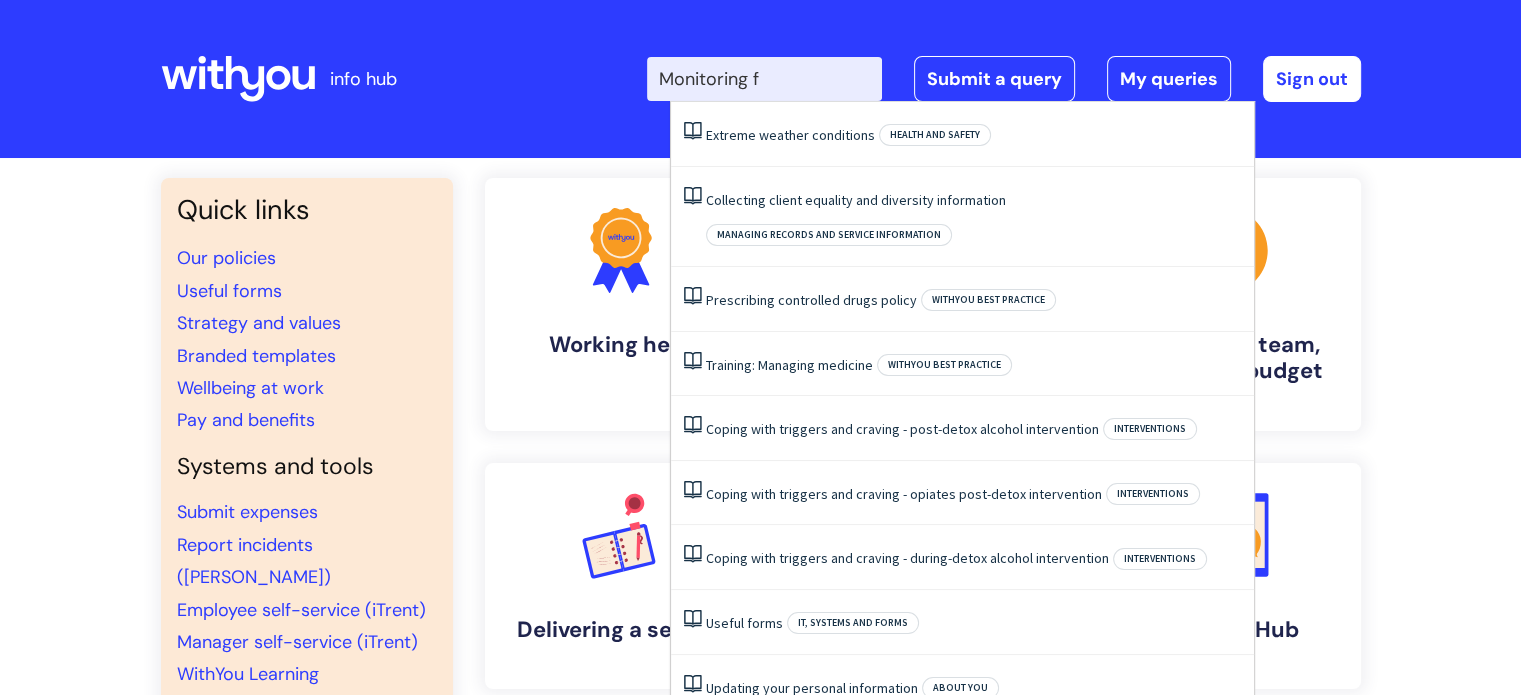 type on "Monitoring" 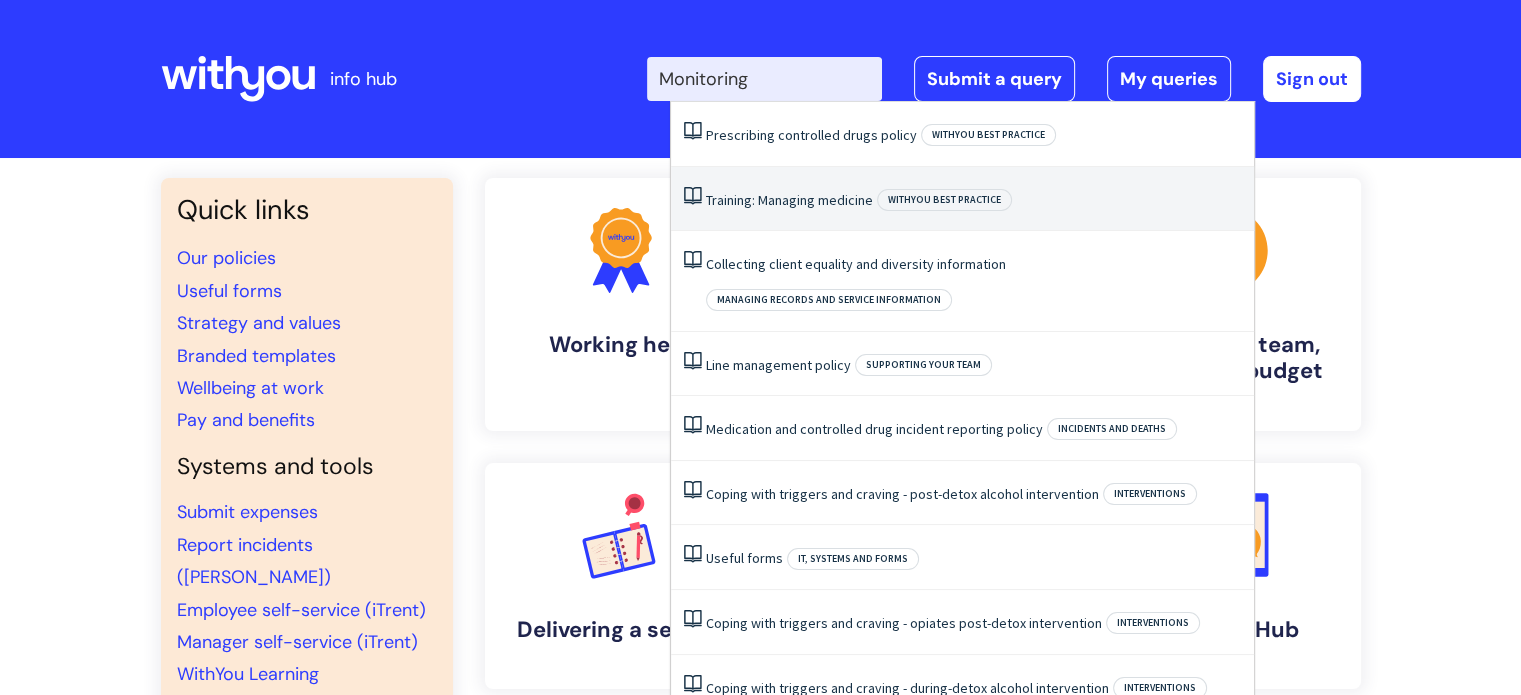 click on "Training: Managing medicine" at bounding box center [789, 200] 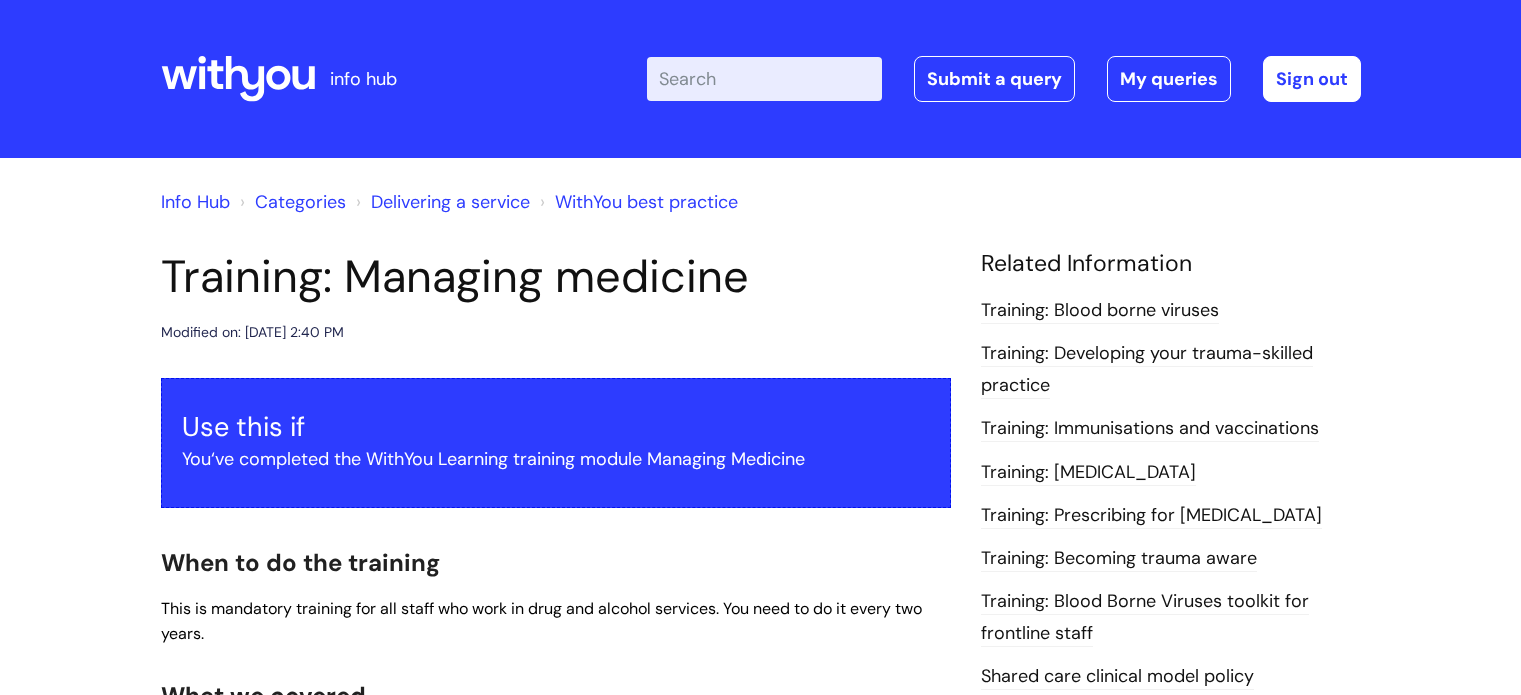 scroll, scrollTop: 0, scrollLeft: 0, axis: both 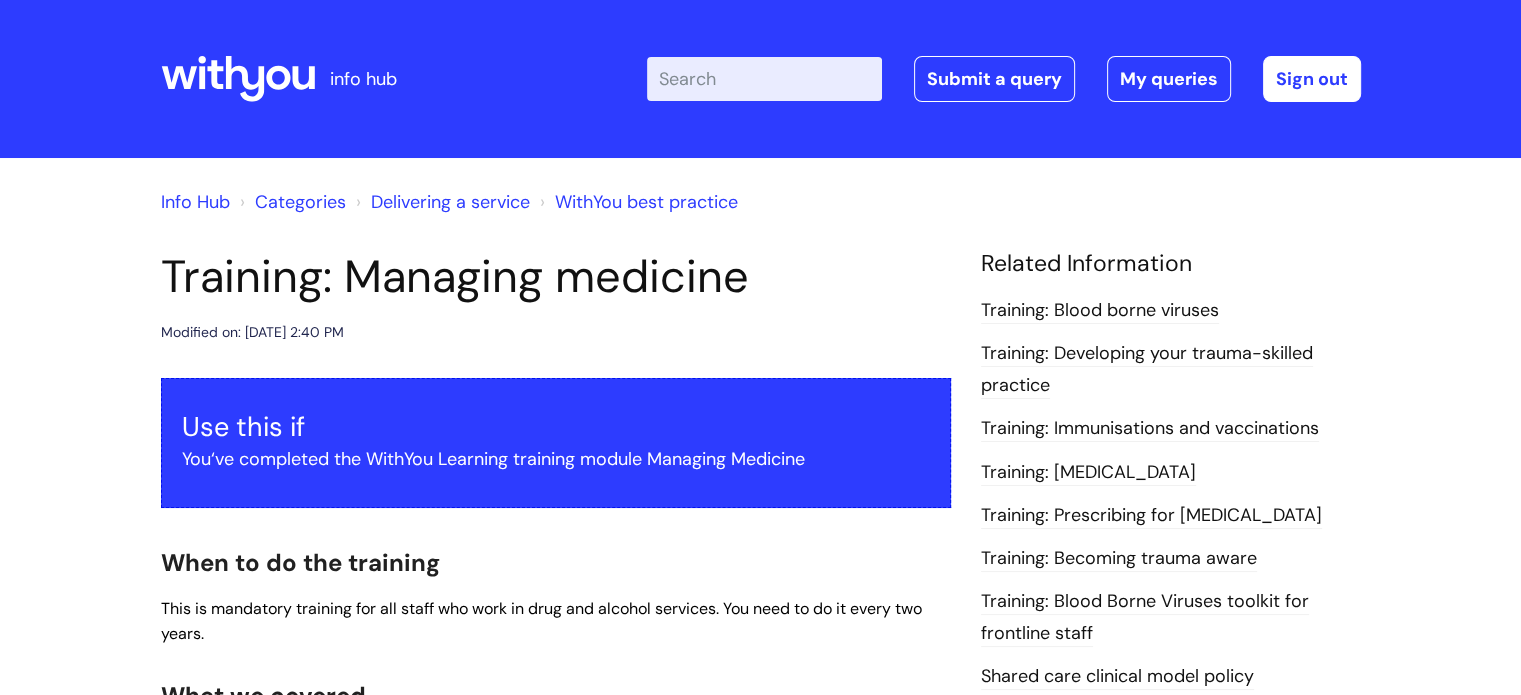 drag, startPoint x: 1519, startPoint y: 56, endPoint x: 1528, endPoint y: 136, distance: 80.50466 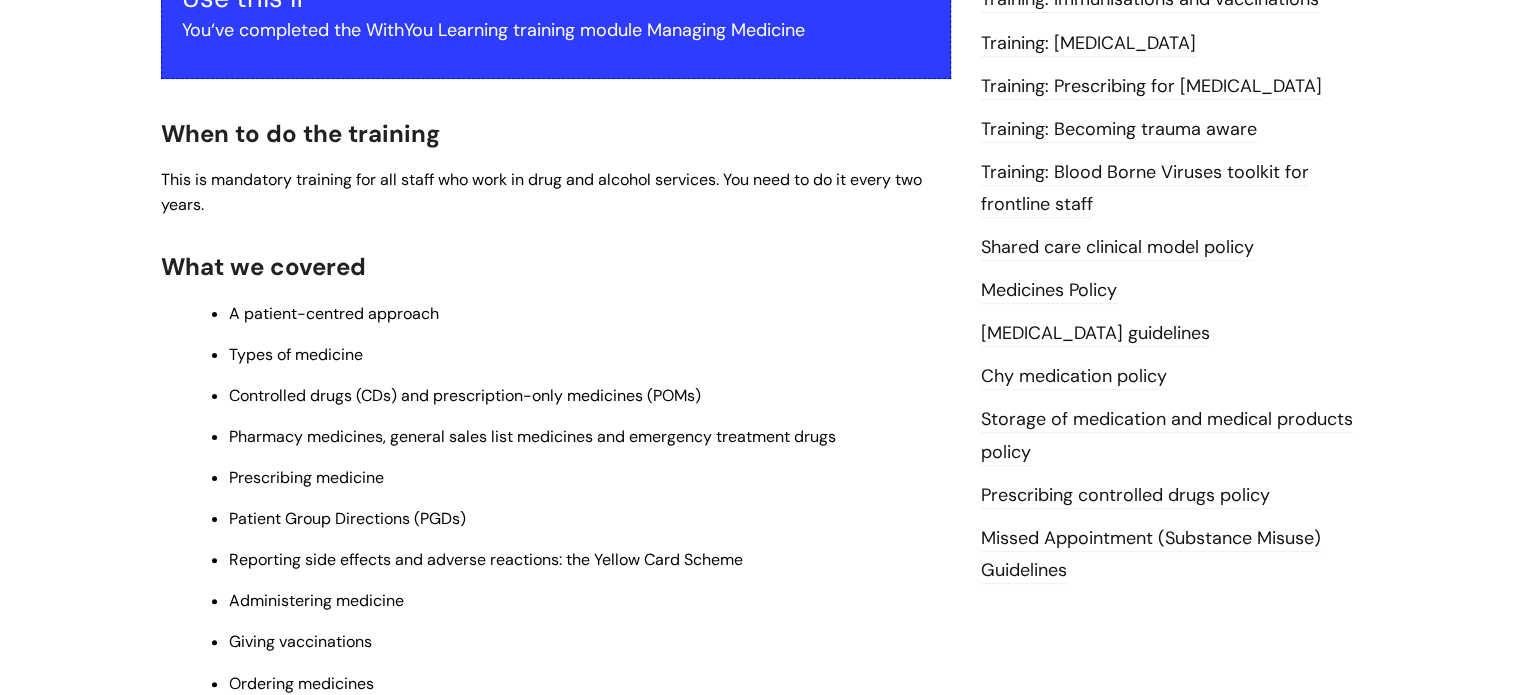 scroll, scrollTop: 444, scrollLeft: 0, axis: vertical 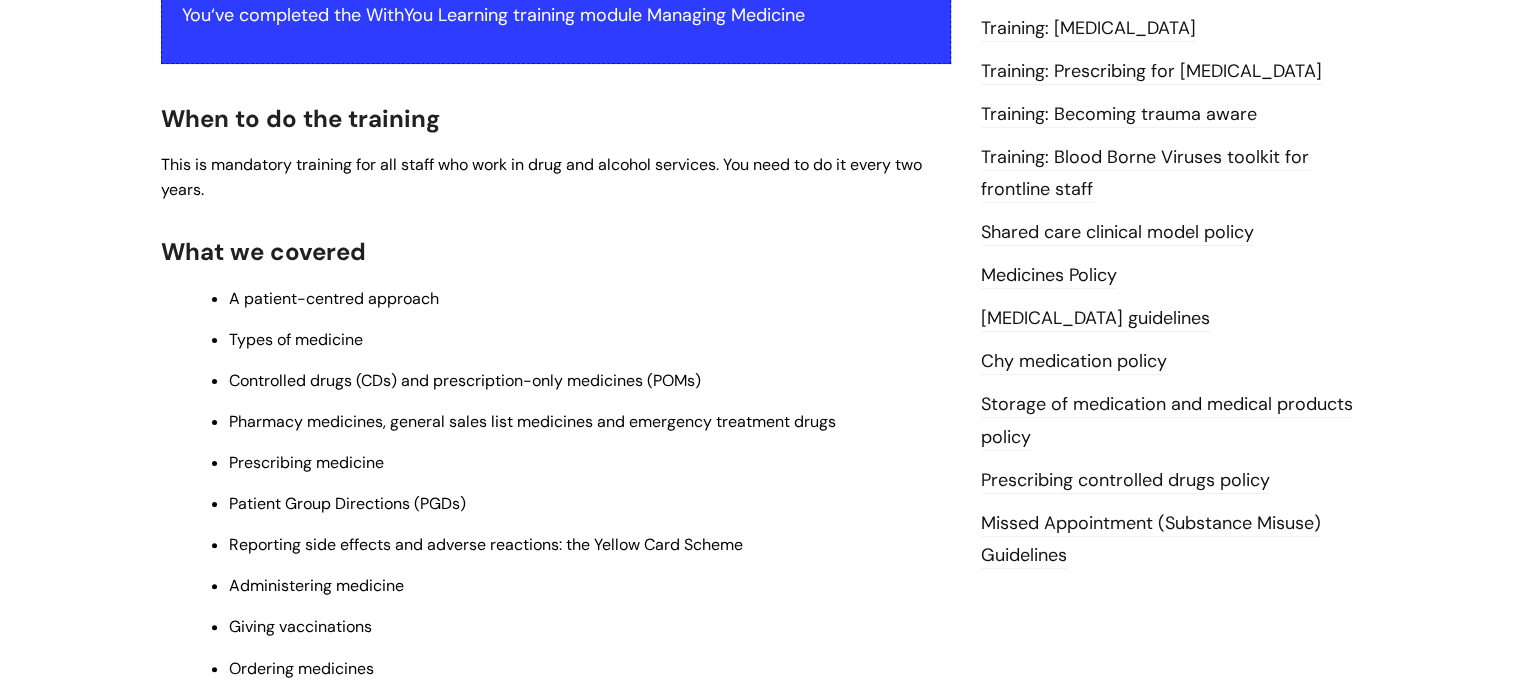 click on "Chy medication policy" at bounding box center (1074, 362) 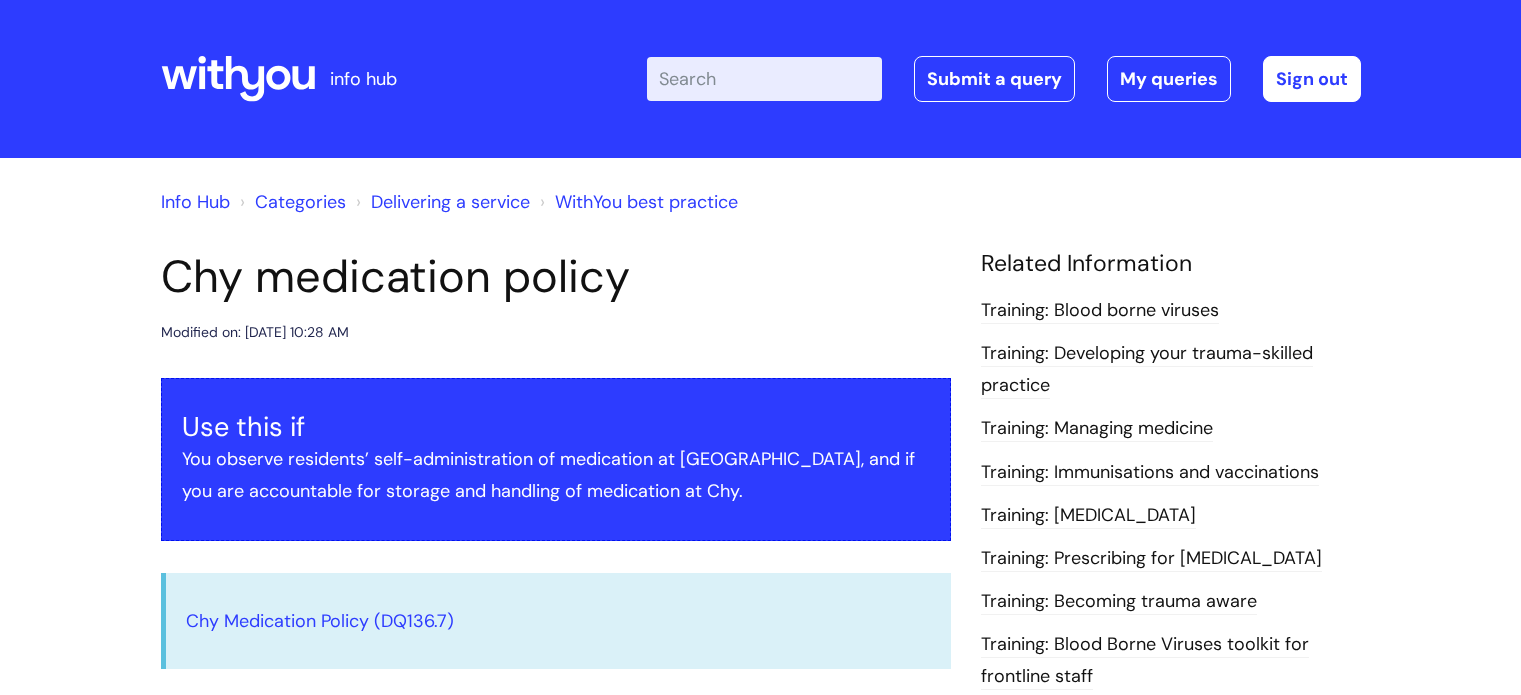 scroll, scrollTop: 0, scrollLeft: 0, axis: both 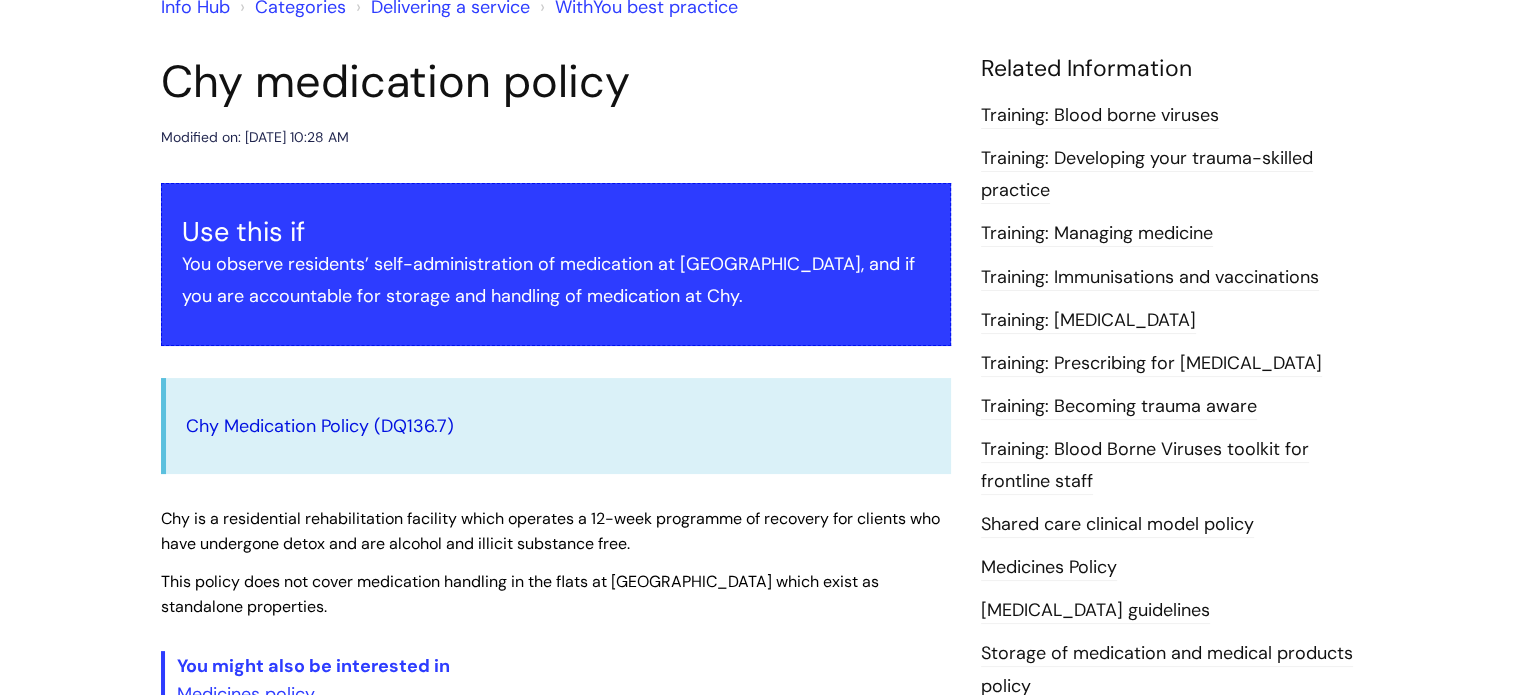click on "Chy Medication Policy (DQ136.7)" at bounding box center [320, 426] 